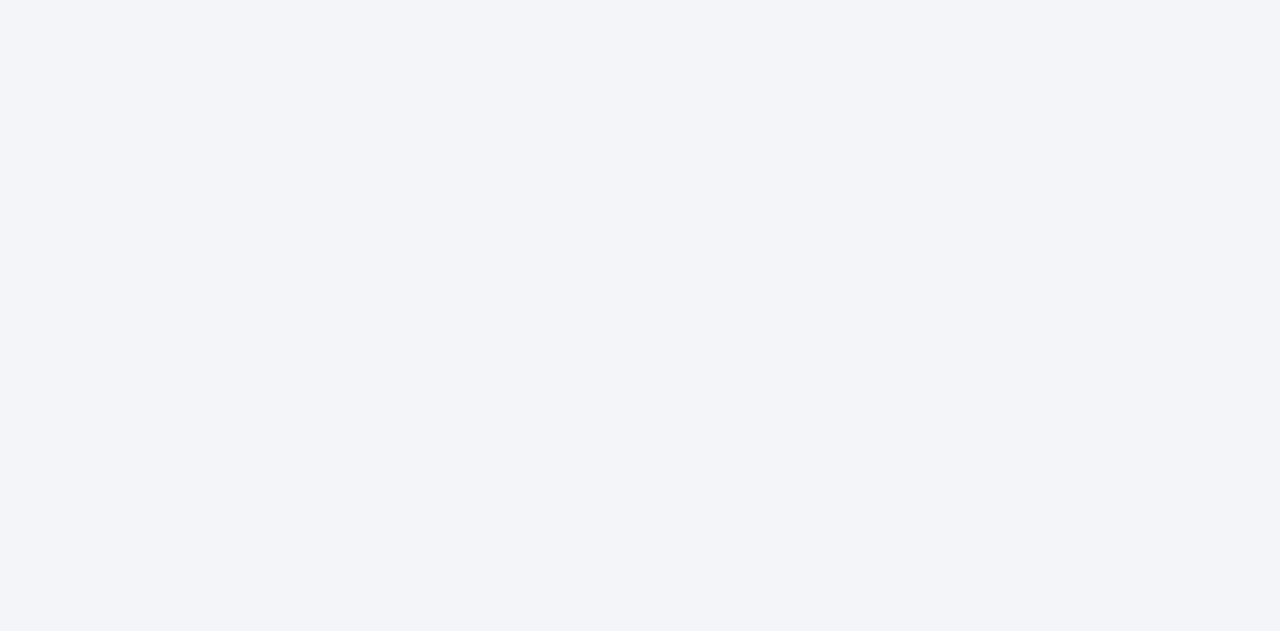 scroll, scrollTop: 0, scrollLeft: 0, axis: both 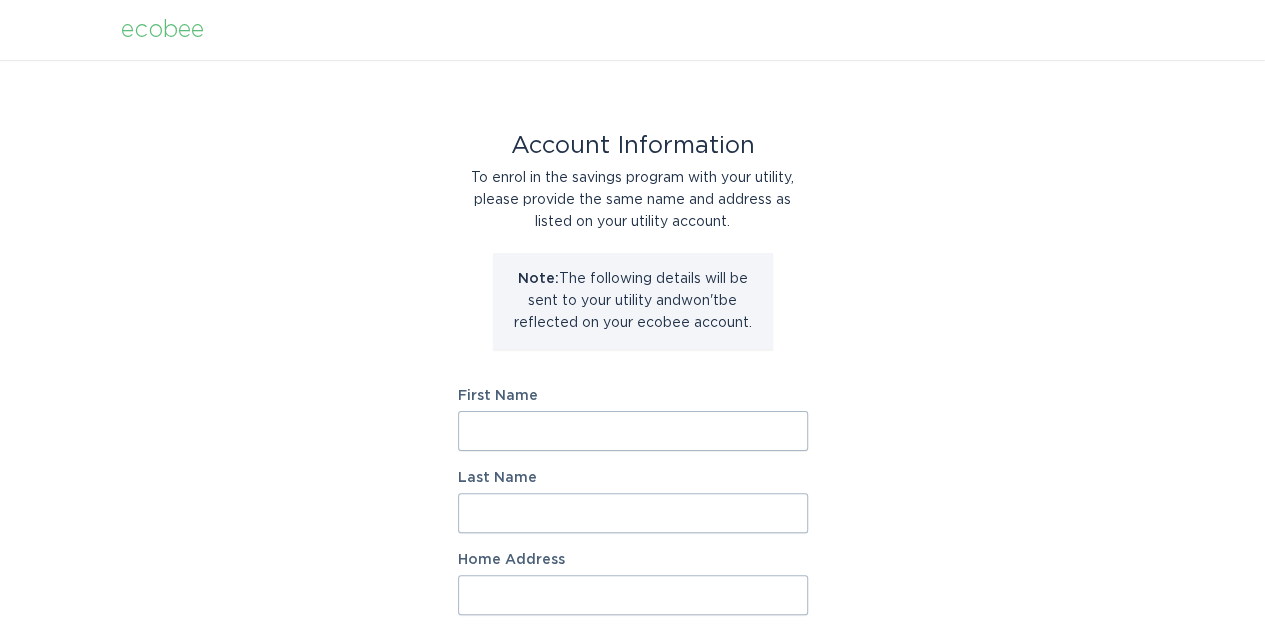 click on "First Name" at bounding box center (633, 431) 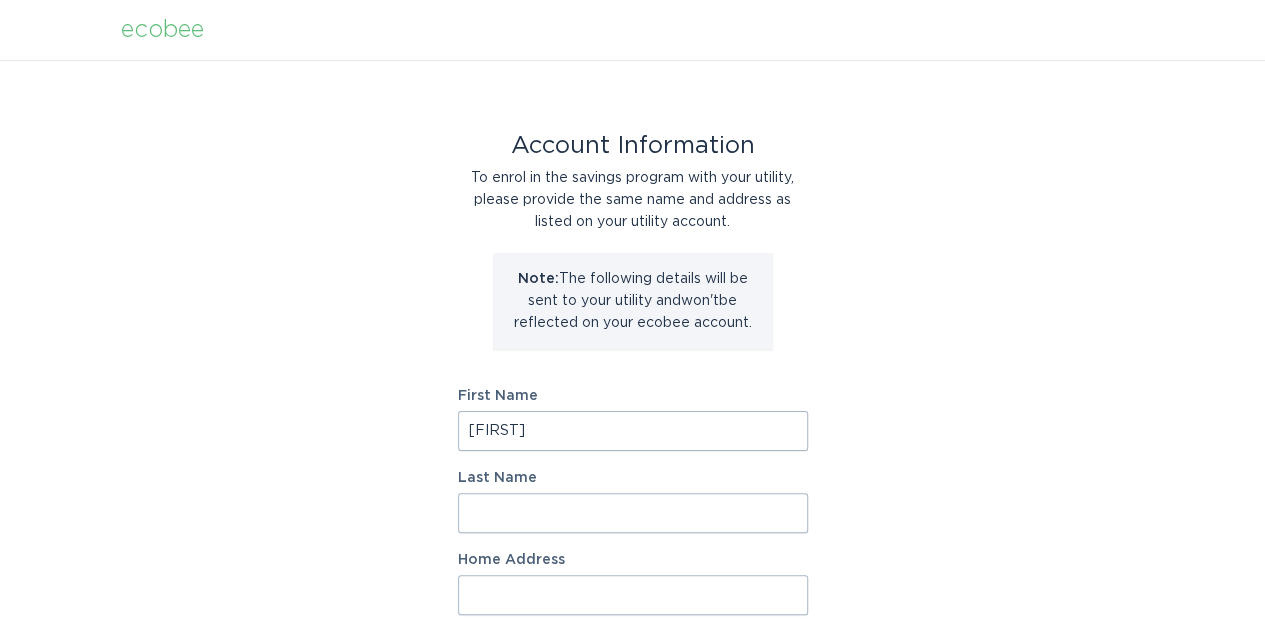 type on "[FIRST]" 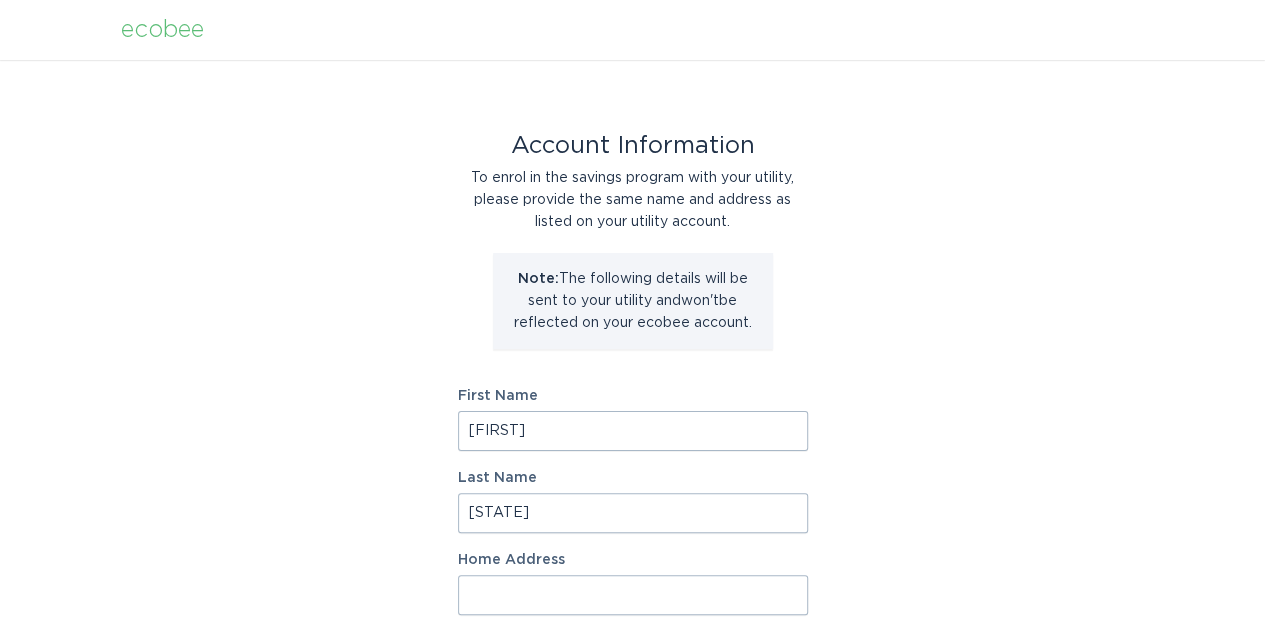 click on "[FIRST]" at bounding box center (633, 431) 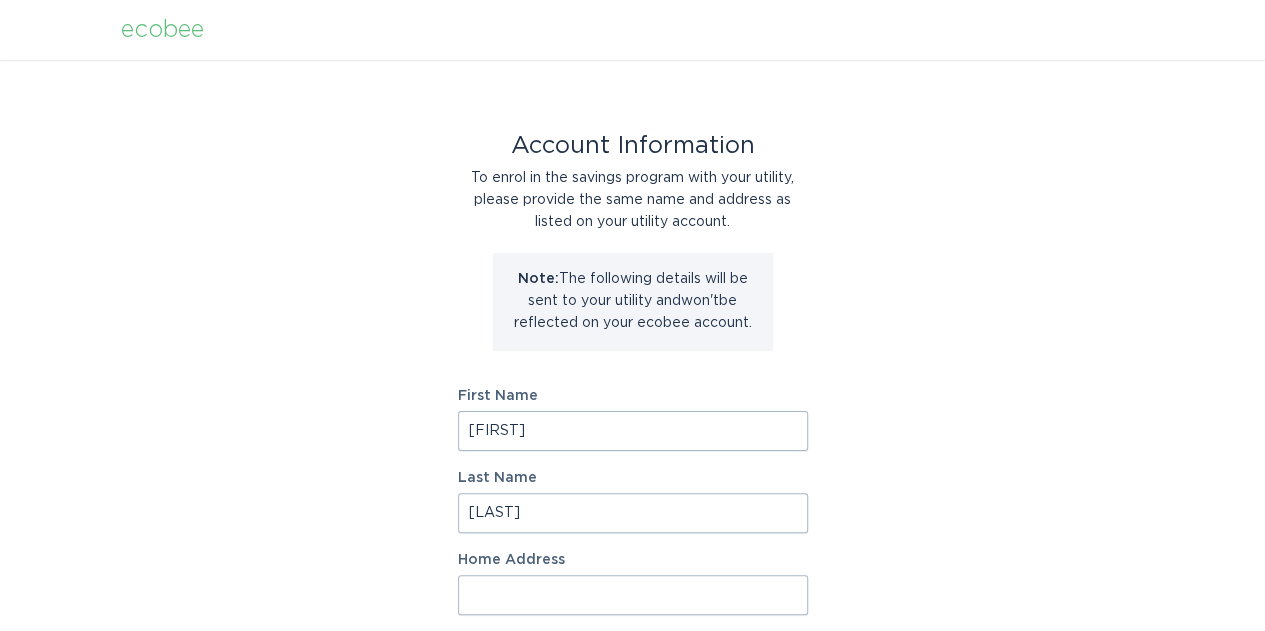 type on "[LAST]" 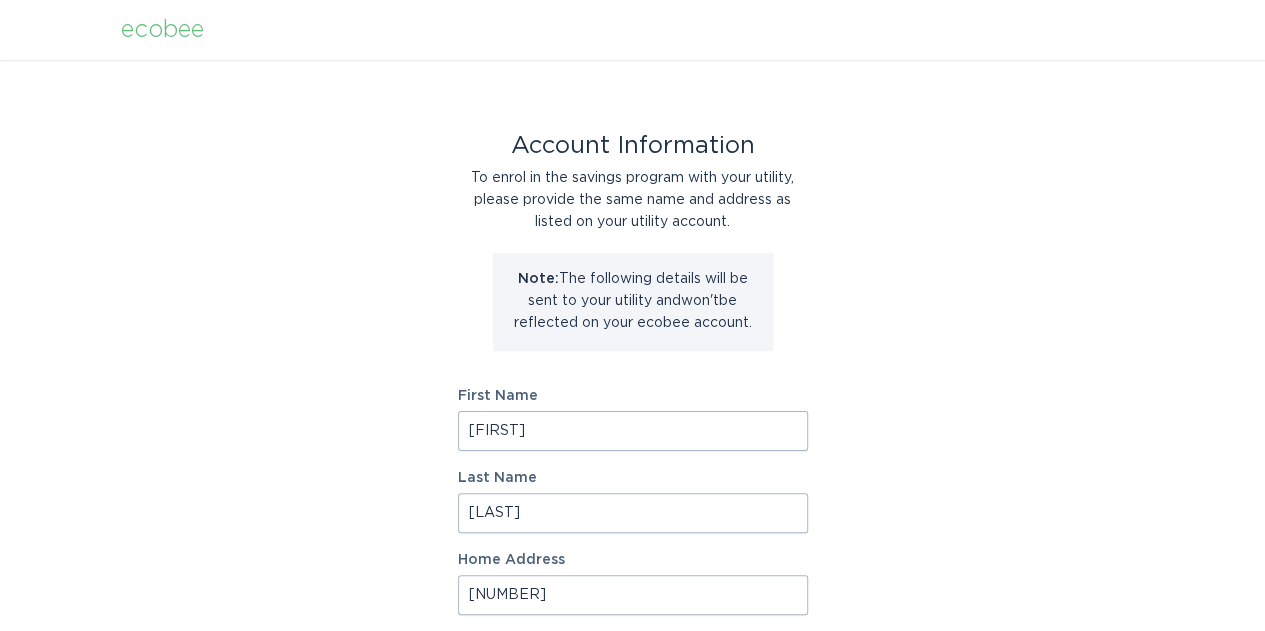 type on "[NUMBER]" 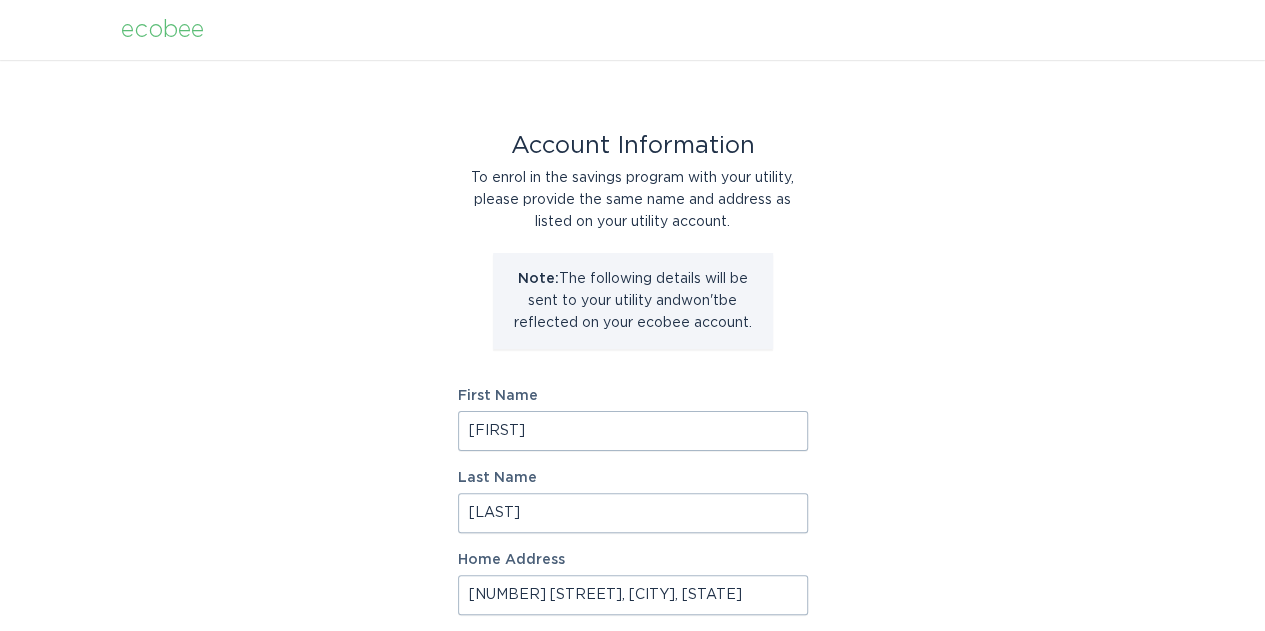 scroll, scrollTop: 300, scrollLeft: 0, axis: vertical 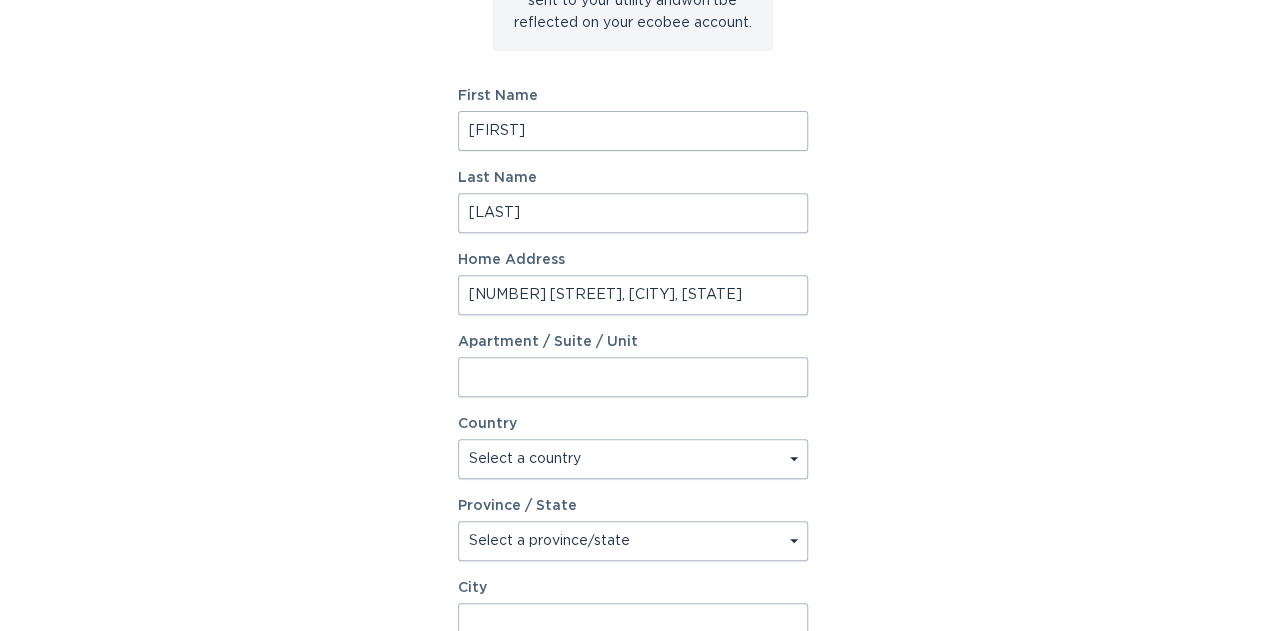 click on "Select a country Canada USA" at bounding box center (633, 459) 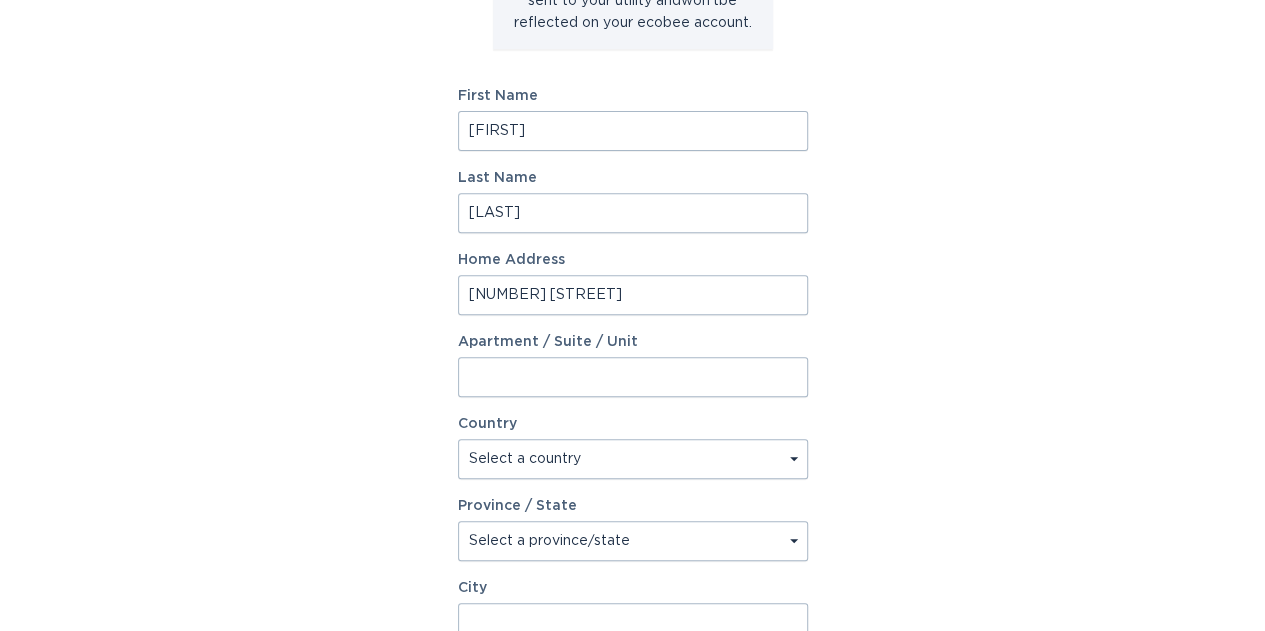 type on "[NUMBER] [STREET]" 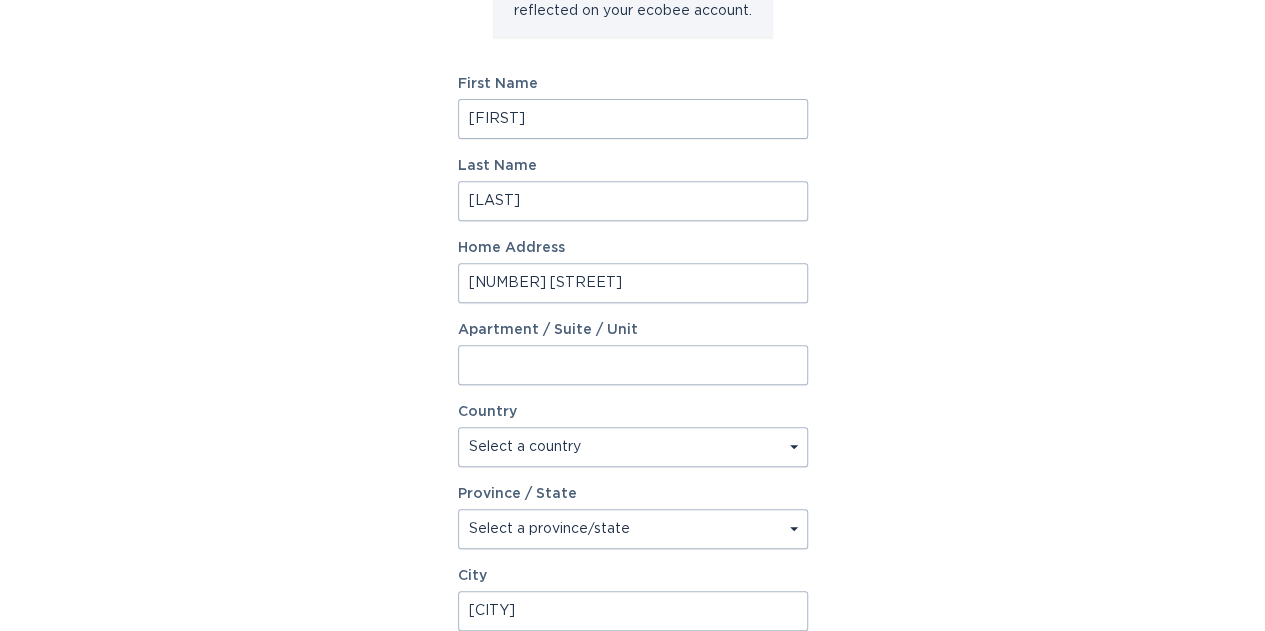 type on "[CITY]" 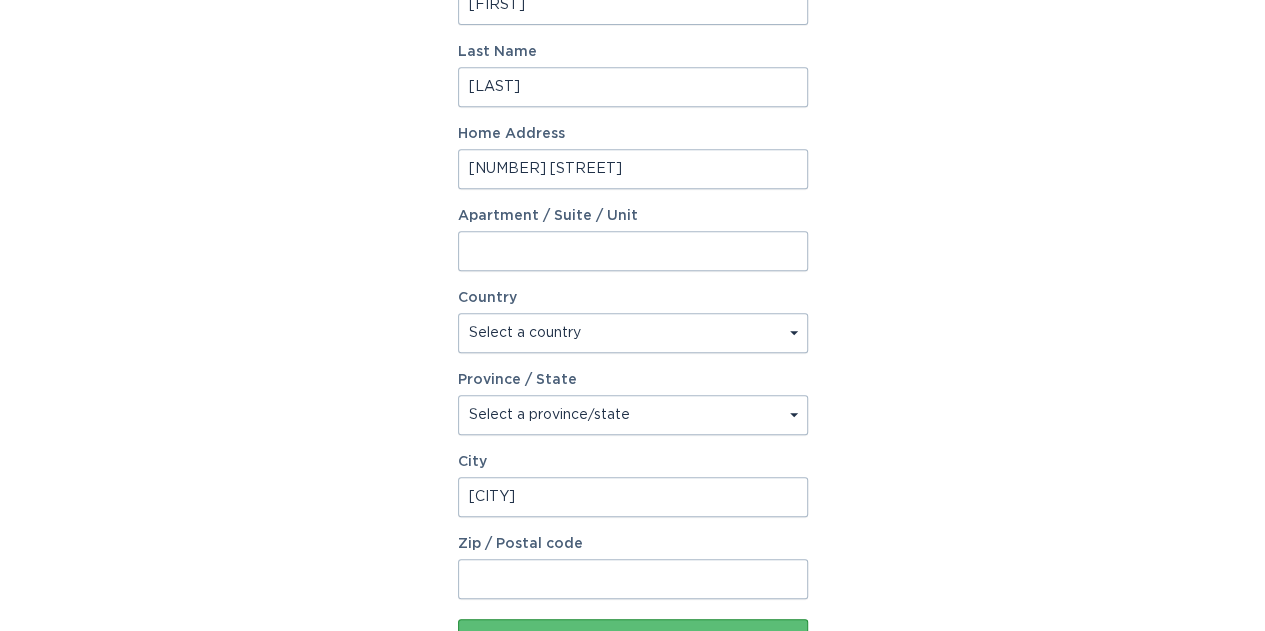 scroll, scrollTop: 512, scrollLeft: 0, axis: vertical 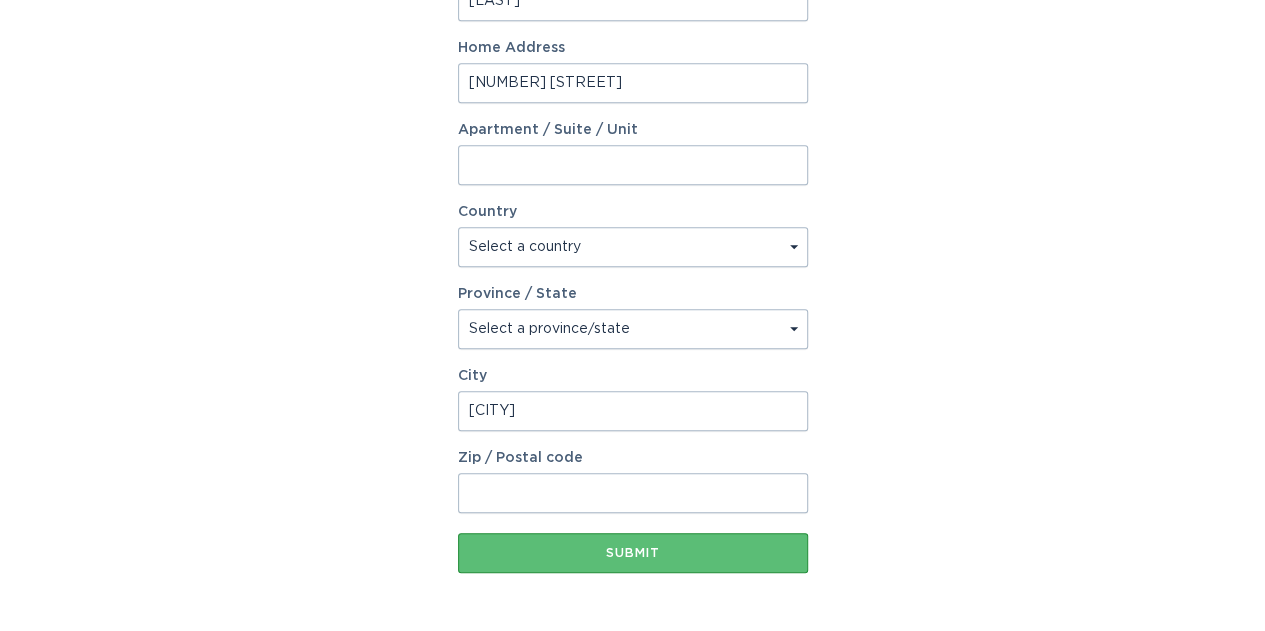 click on "Zip / Postal code" at bounding box center [633, 493] 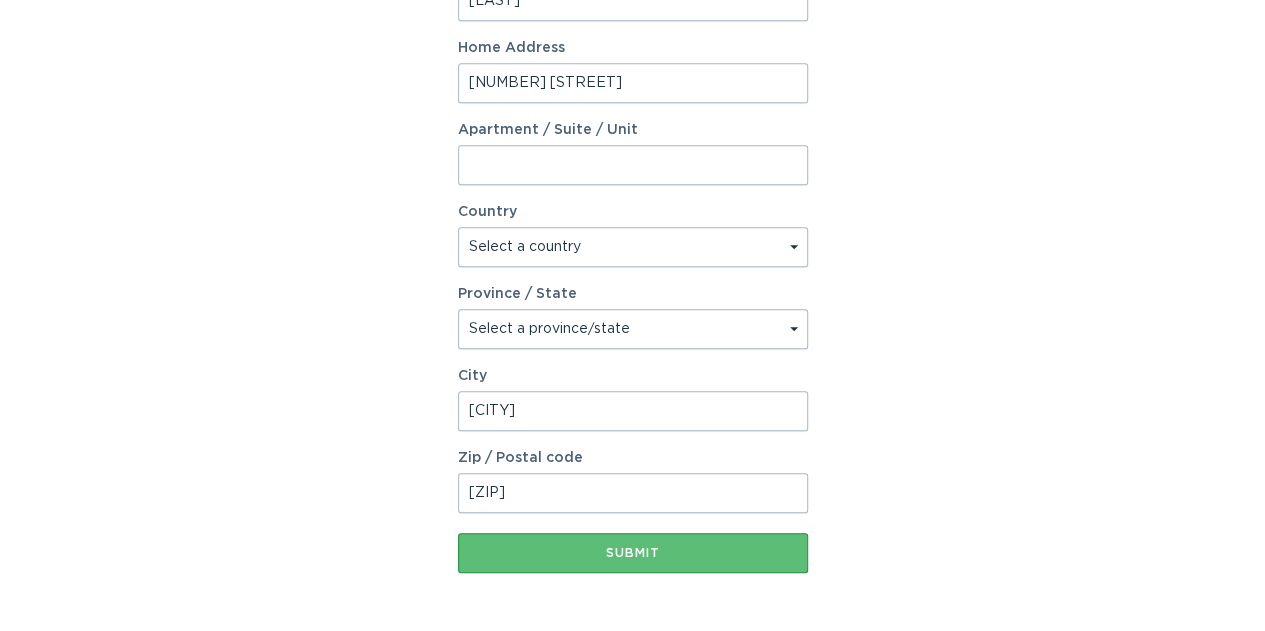 type on "[ZIP]" 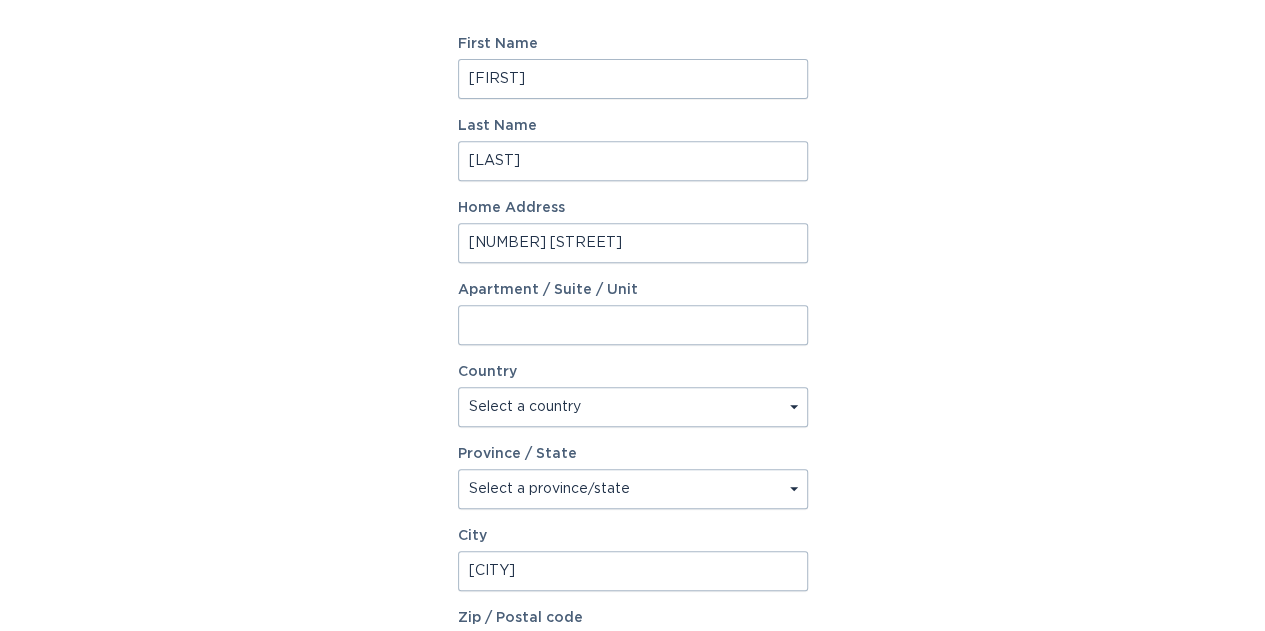 scroll, scrollTop: 212, scrollLeft: 0, axis: vertical 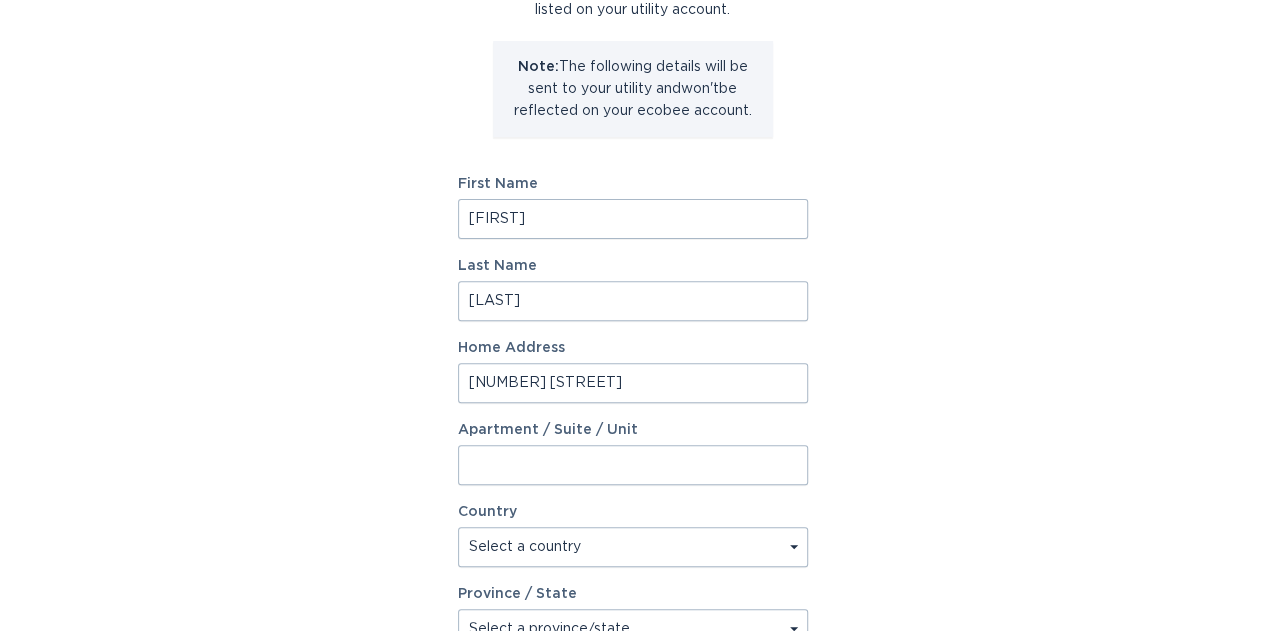 click on "[FIRST]" at bounding box center [633, 219] 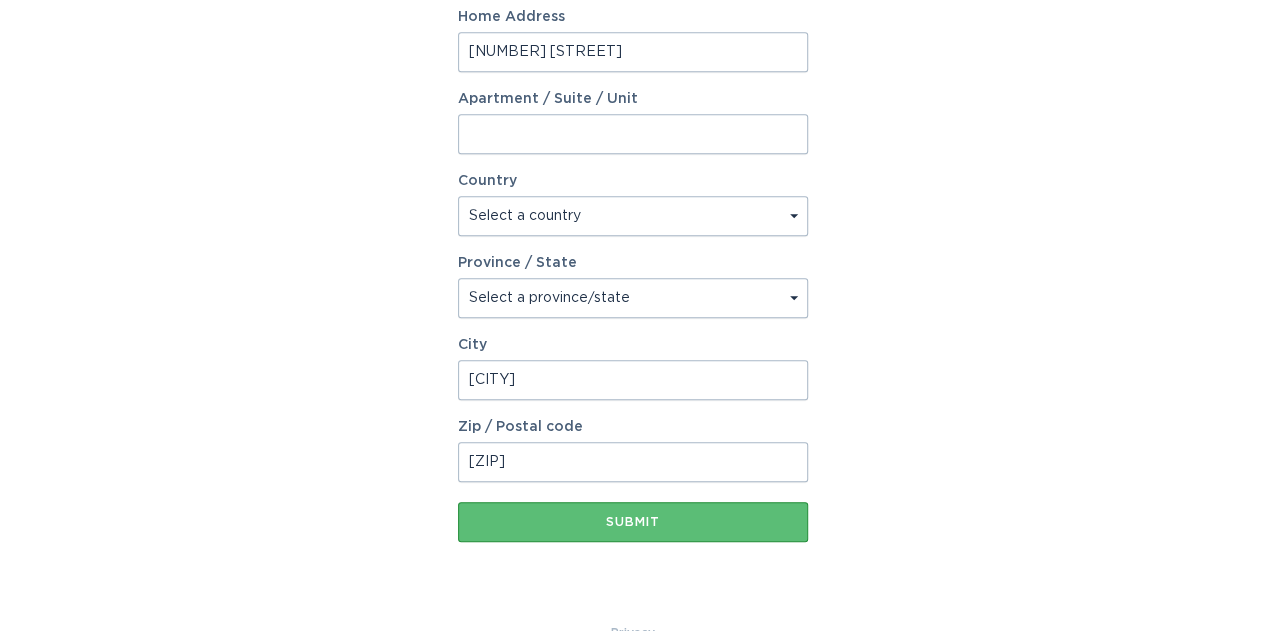 scroll, scrollTop: 586, scrollLeft: 0, axis: vertical 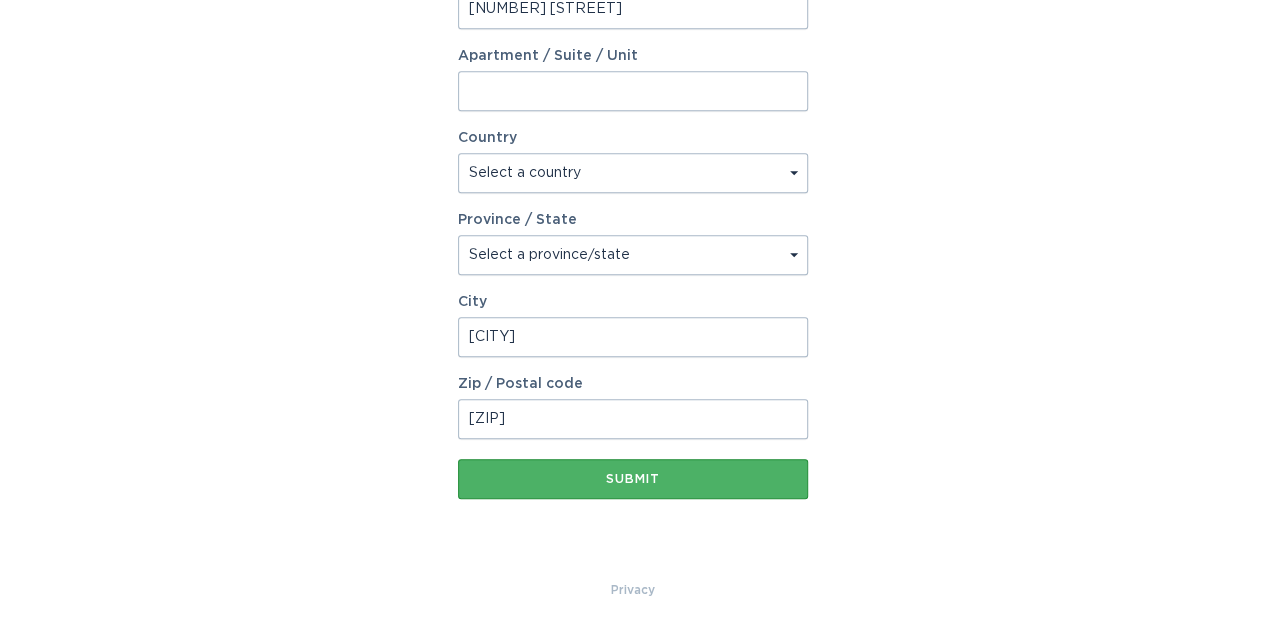 type on "[FIRST] & [FIRST]" 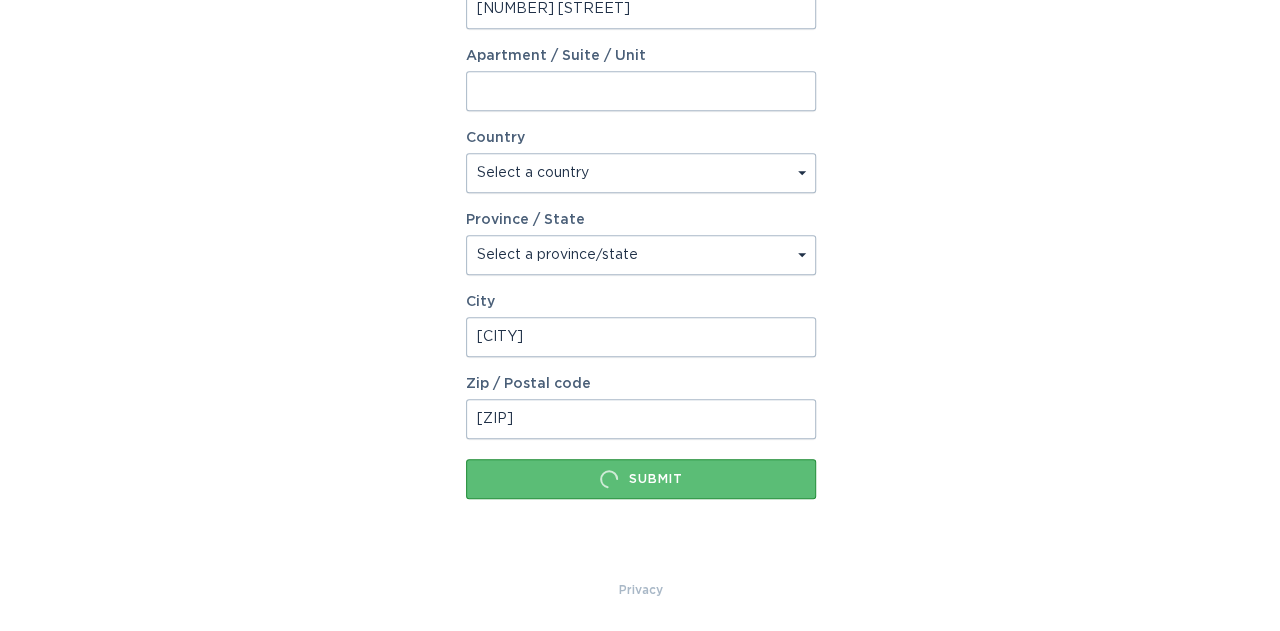 scroll, scrollTop: 0, scrollLeft: 0, axis: both 